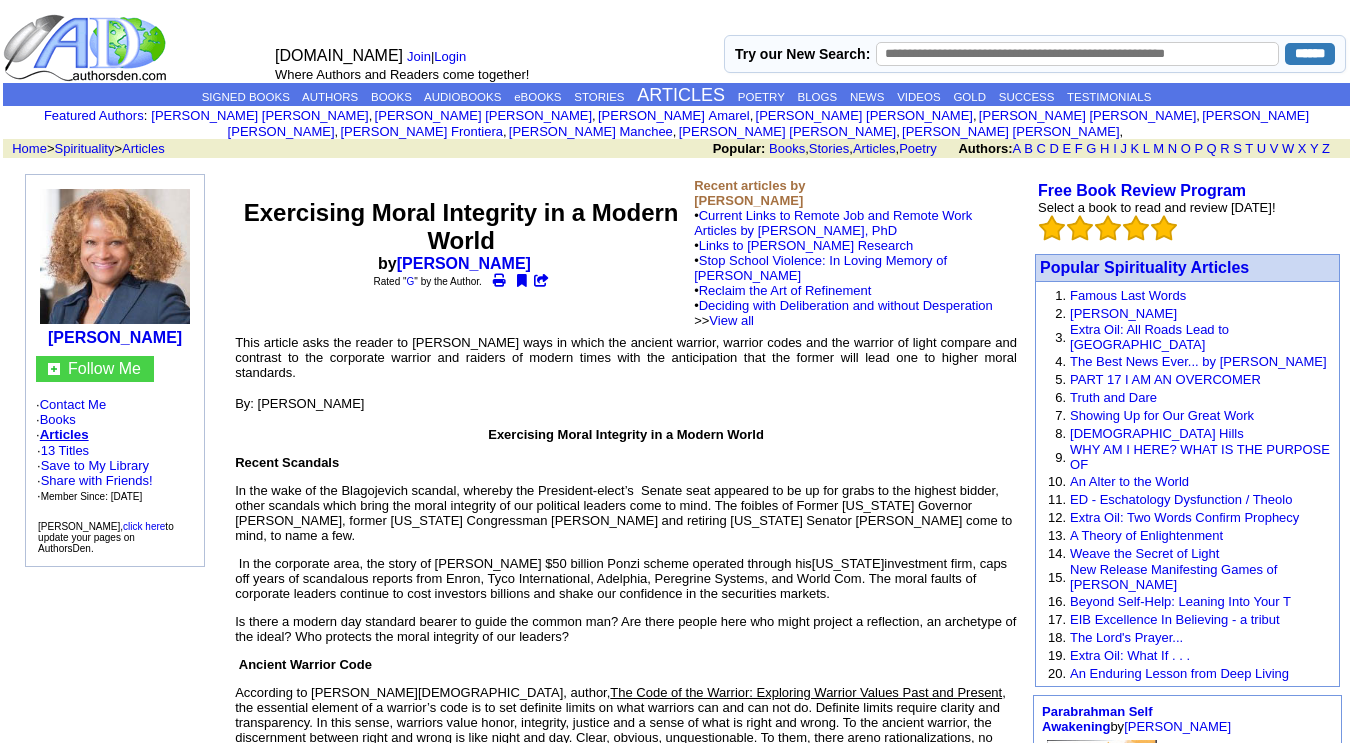 scroll, scrollTop: 1621, scrollLeft: 0, axis: vertical 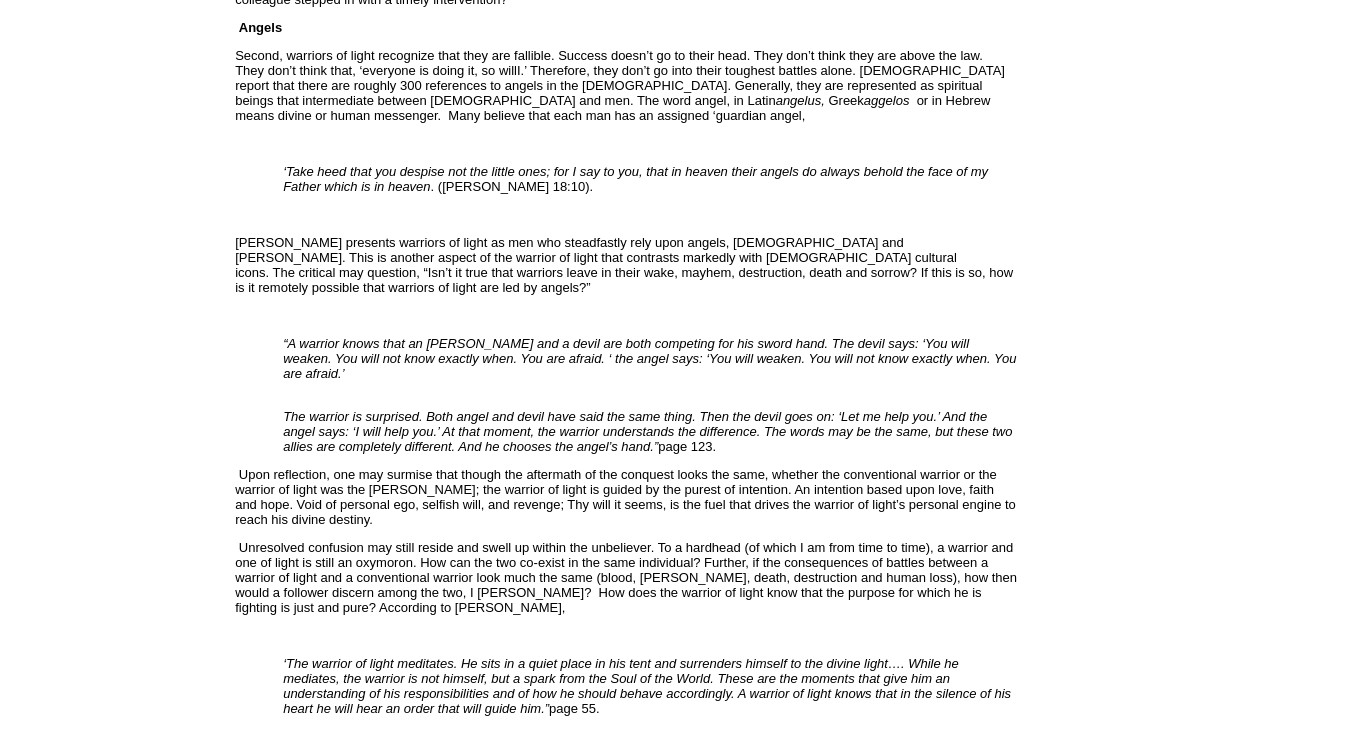 click on "Upon reflection, one may surmise that though the aftermath of the conquest looks the same, whether the conventional warrior or the warrior of light was the [PERSON_NAME];    the warrior of light is guided by the purest of intention. An intention based upon love, faith and hope. Void of personal ego, selfish will, and revenge; Thy will it seems, is the fuel that drives the warrior of light’s personal engine to reach his divine destiny." at bounding box center (626, 497) 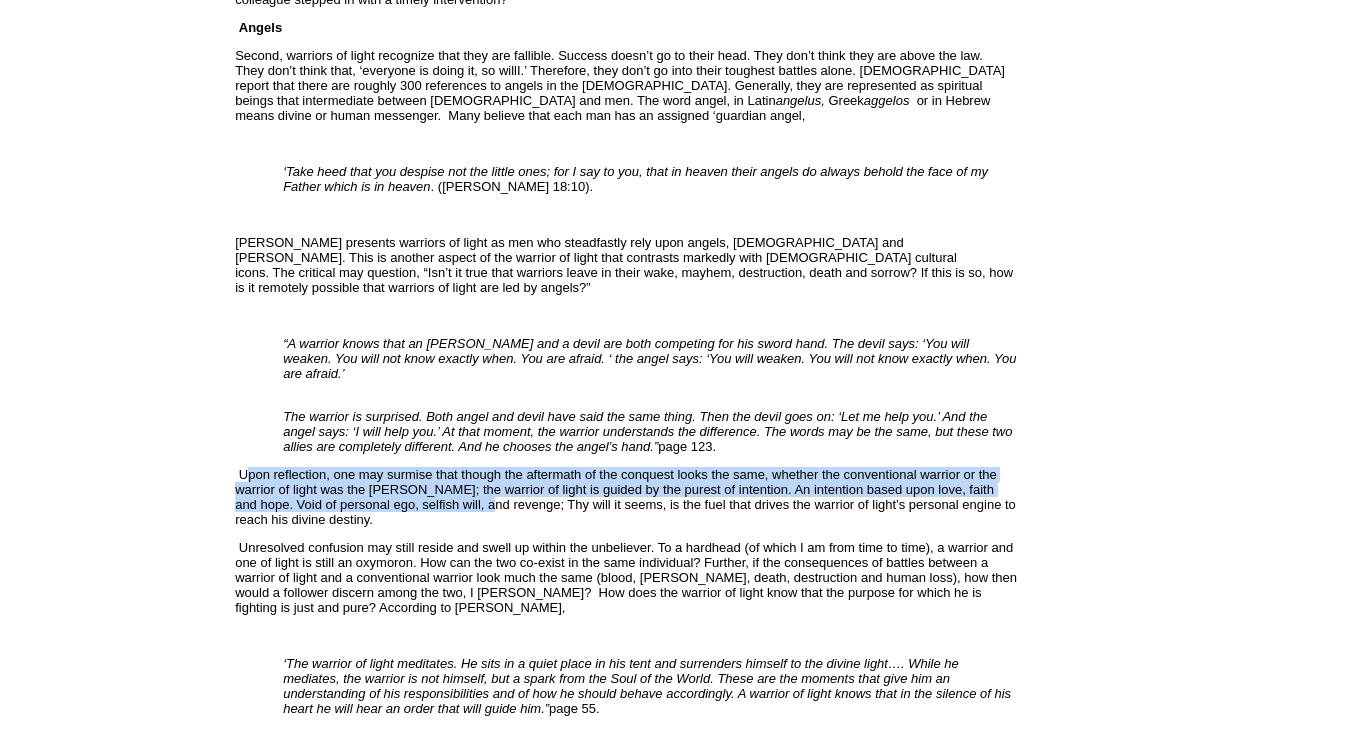 drag, startPoint x: 252, startPoint y: 437, endPoint x: 406, endPoint y: 462, distance: 156.01602 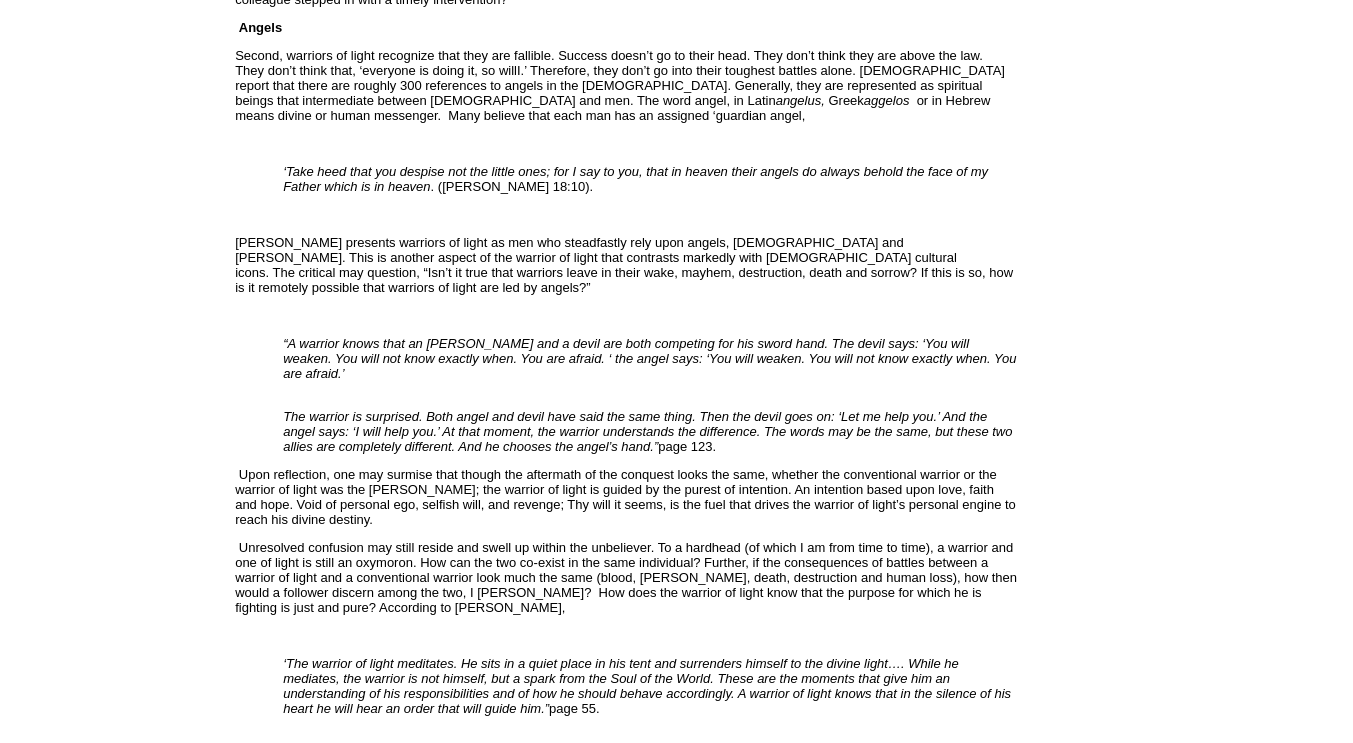 click on "Upon reflection, one may surmise that though the aftermath of the conquest looks the same, whether the conventional warrior or the warrior of light was the [PERSON_NAME];    the warrior of light is guided by the purest of intention. An intention based upon love, faith and hope. Void of personal ego, selfish will, and revenge; Thy will it seems, is the fuel that drives the warrior of light’s personal engine to reach his divine destiny." at bounding box center [626, 497] 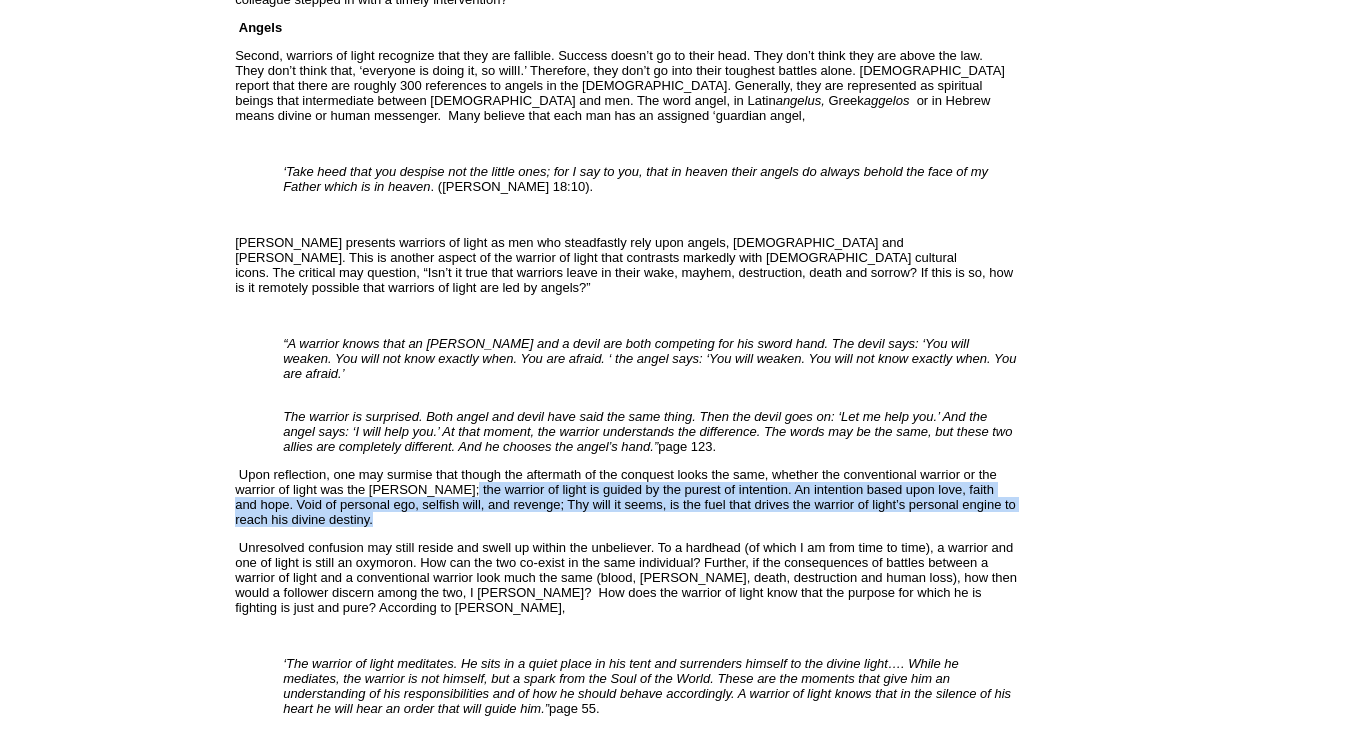 drag, startPoint x: 410, startPoint y: 444, endPoint x: 416, endPoint y: 480, distance: 36.496574 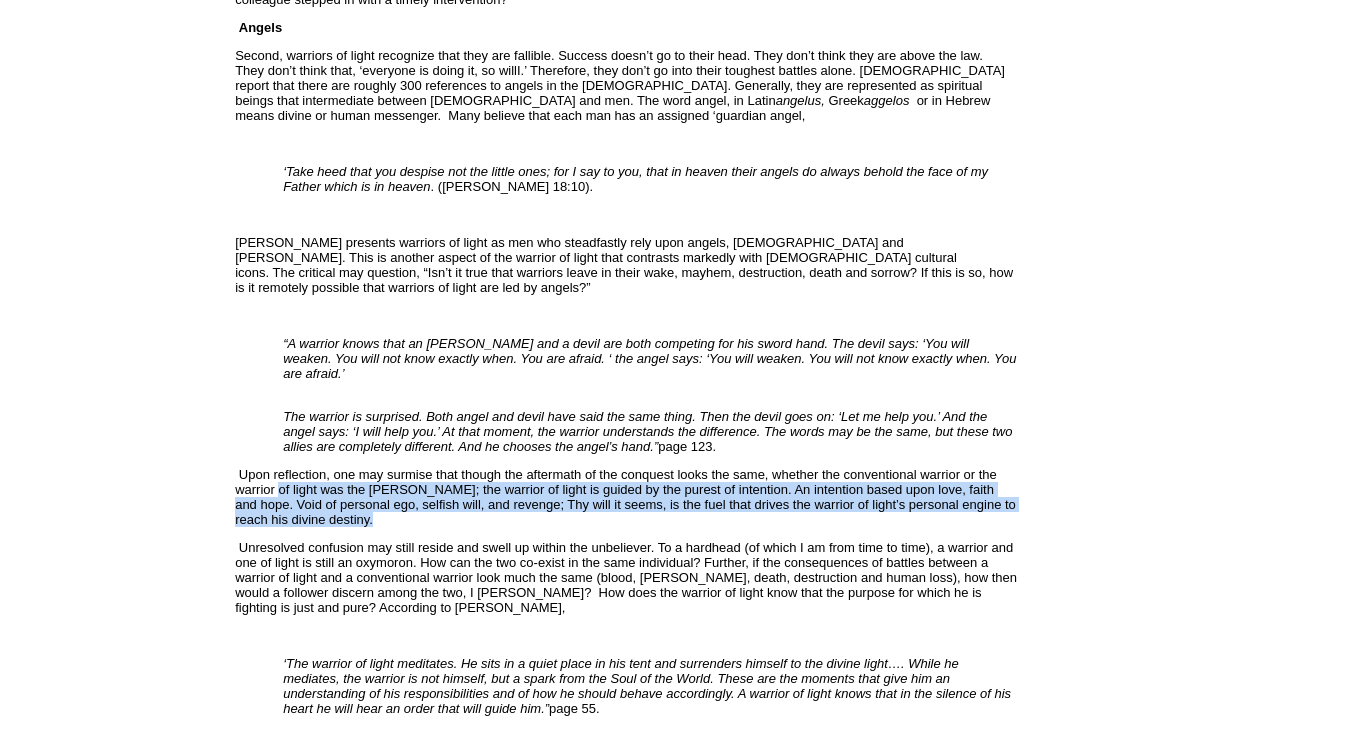 drag, startPoint x: 416, startPoint y: 480, endPoint x: 281, endPoint y: 447, distance: 138.97482 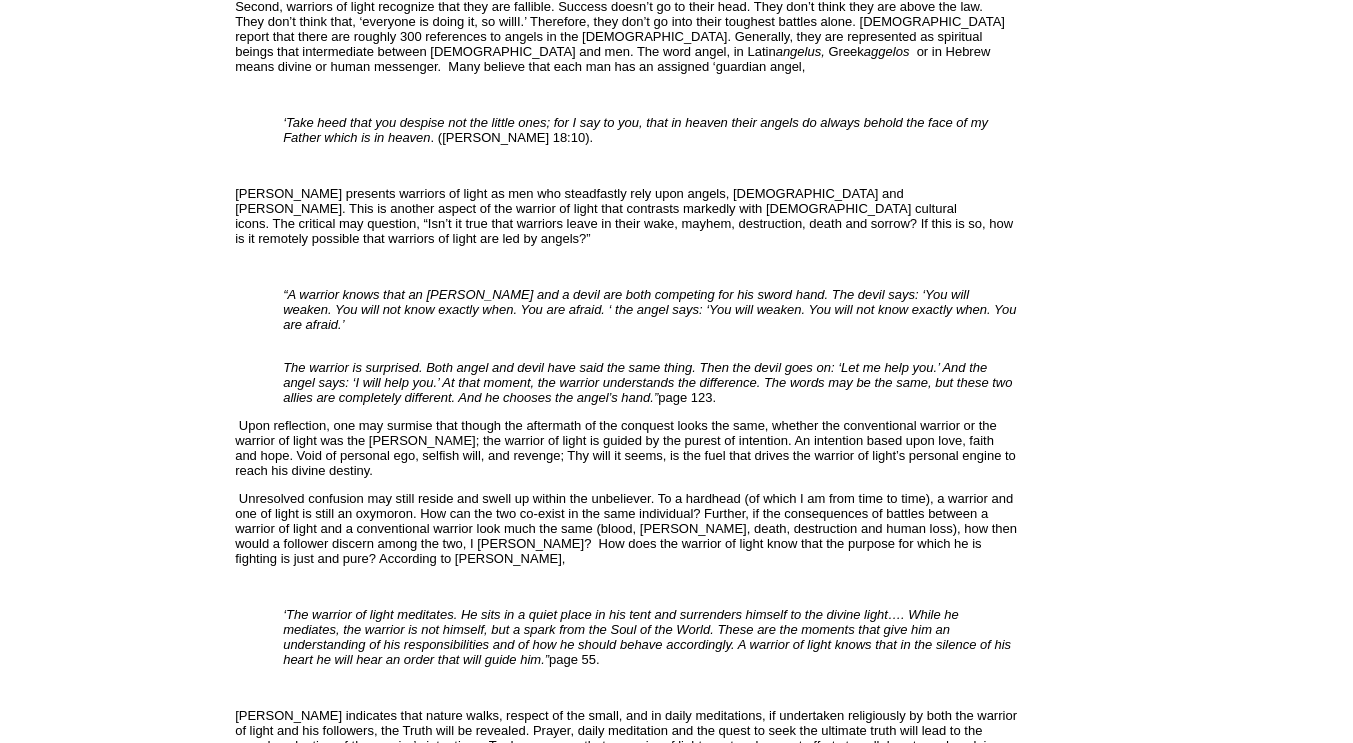 scroll, scrollTop: 1672, scrollLeft: 0, axis: vertical 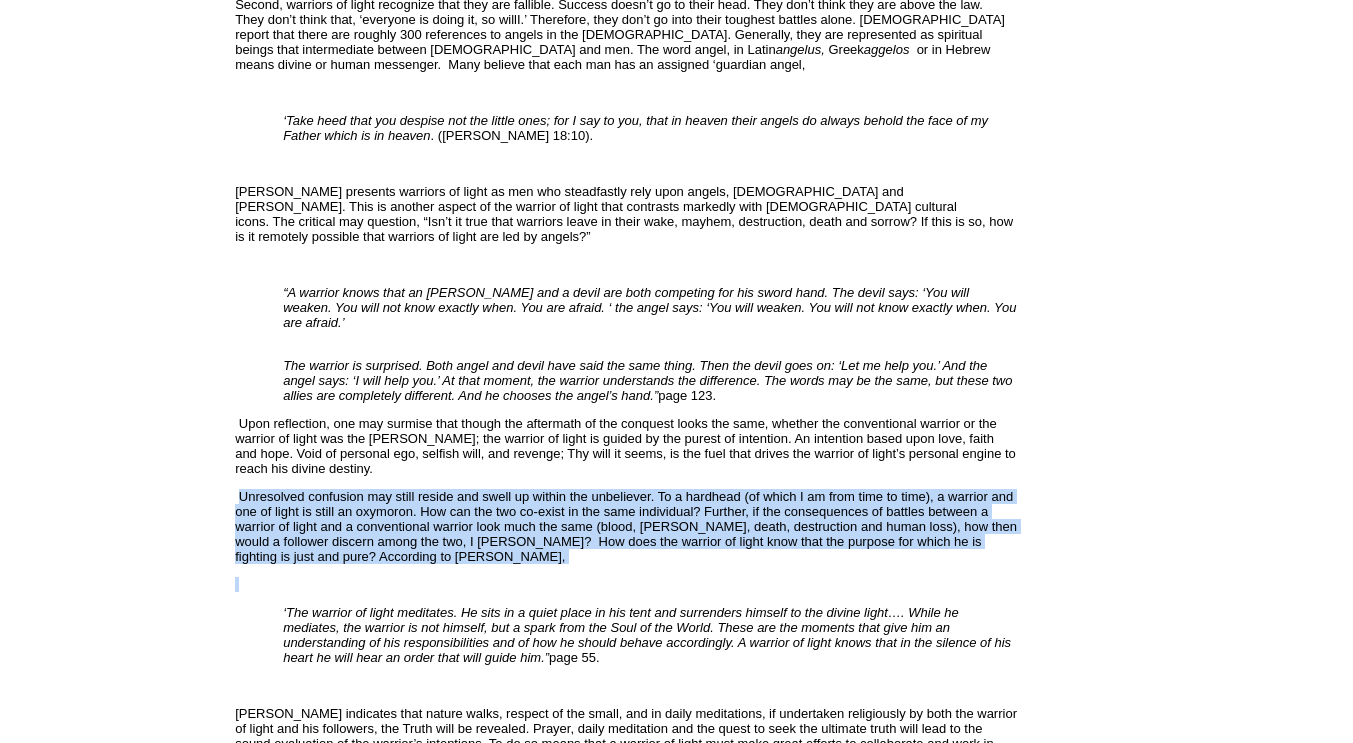 drag, startPoint x: 241, startPoint y: 450, endPoint x: 410, endPoint y: 530, distance: 186.9786 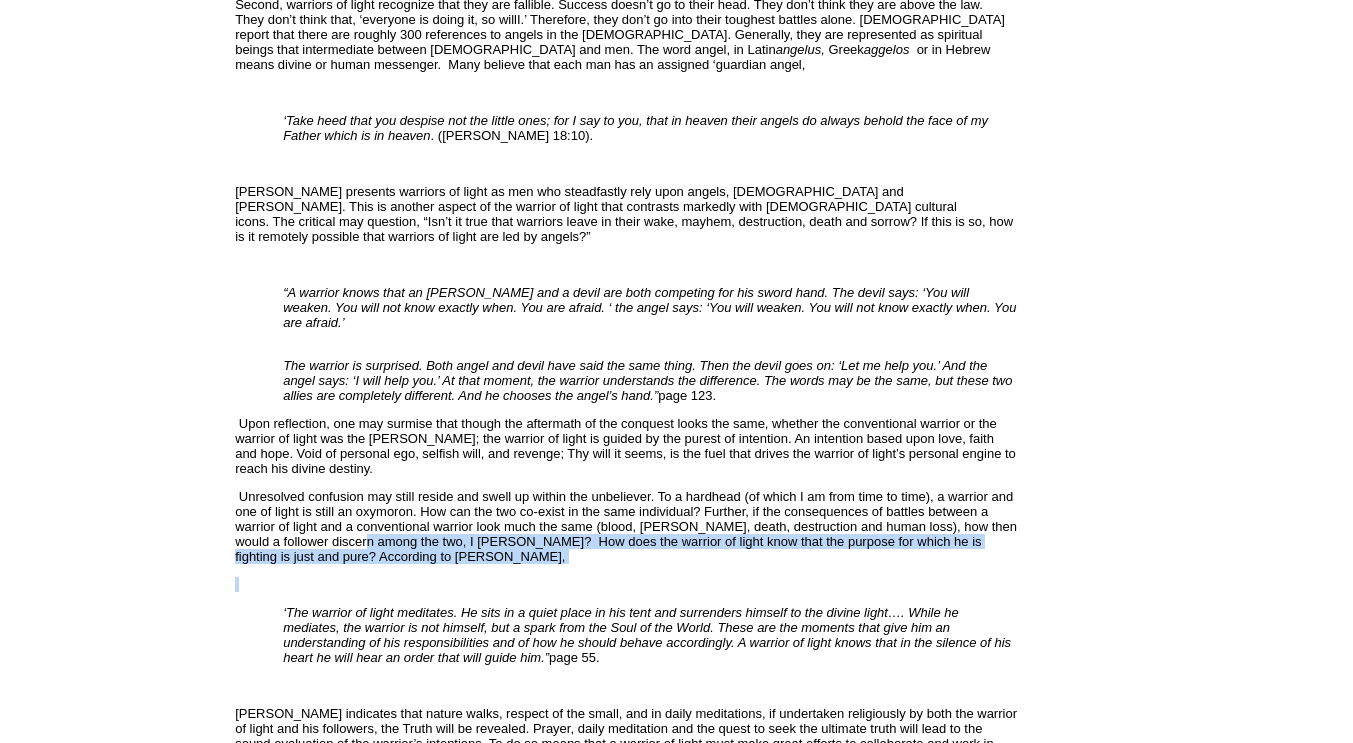 drag, startPoint x: 410, startPoint y: 530, endPoint x: 381, endPoint y: 502, distance: 40.311287 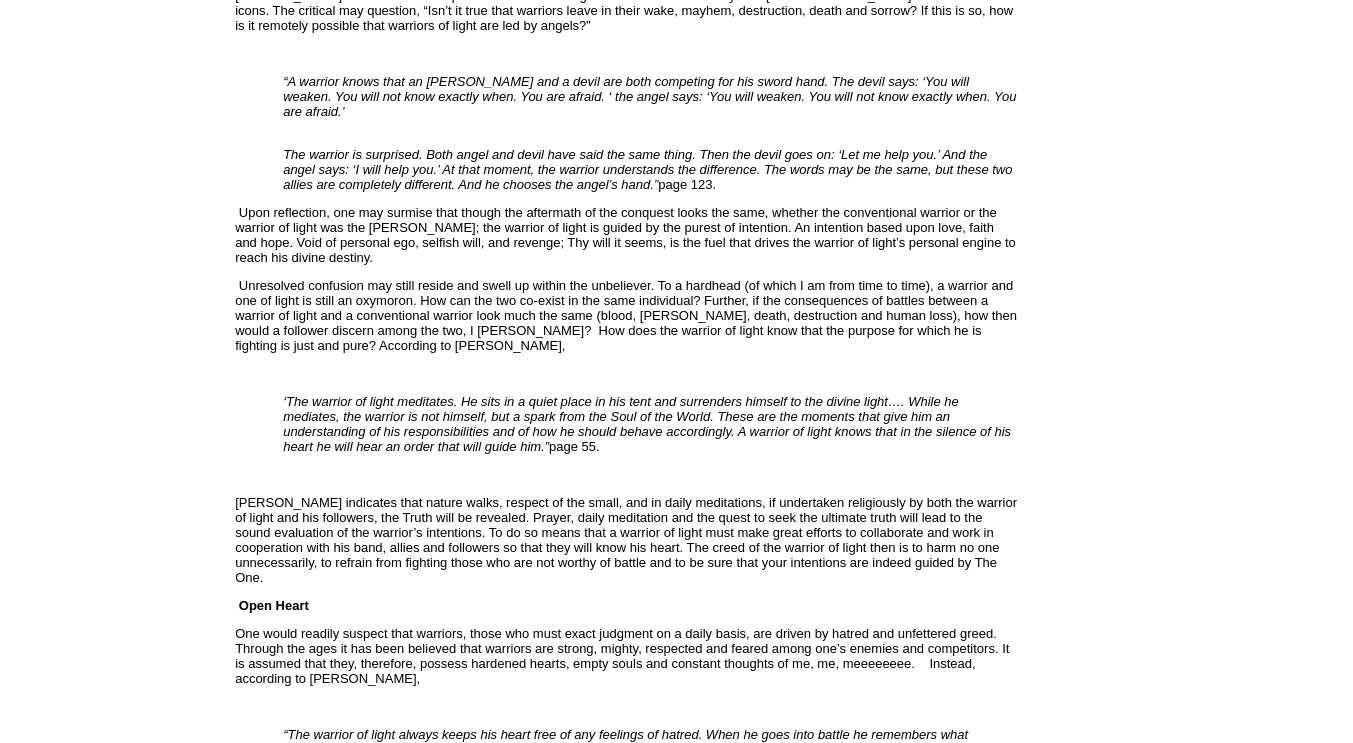 scroll, scrollTop: 1886, scrollLeft: 0, axis: vertical 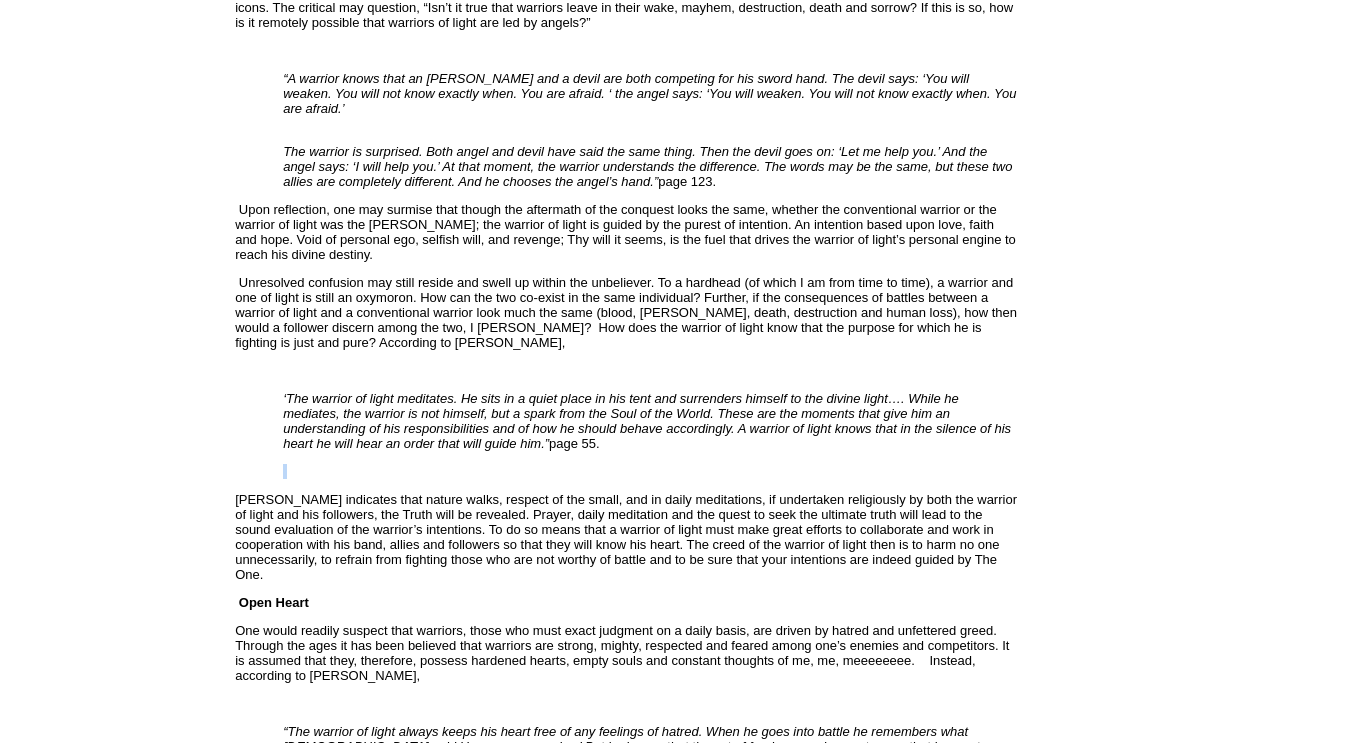 drag, startPoint x: 634, startPoint y: 410, endPoint x: 460, endPoint y: 425, distance: 174.64536 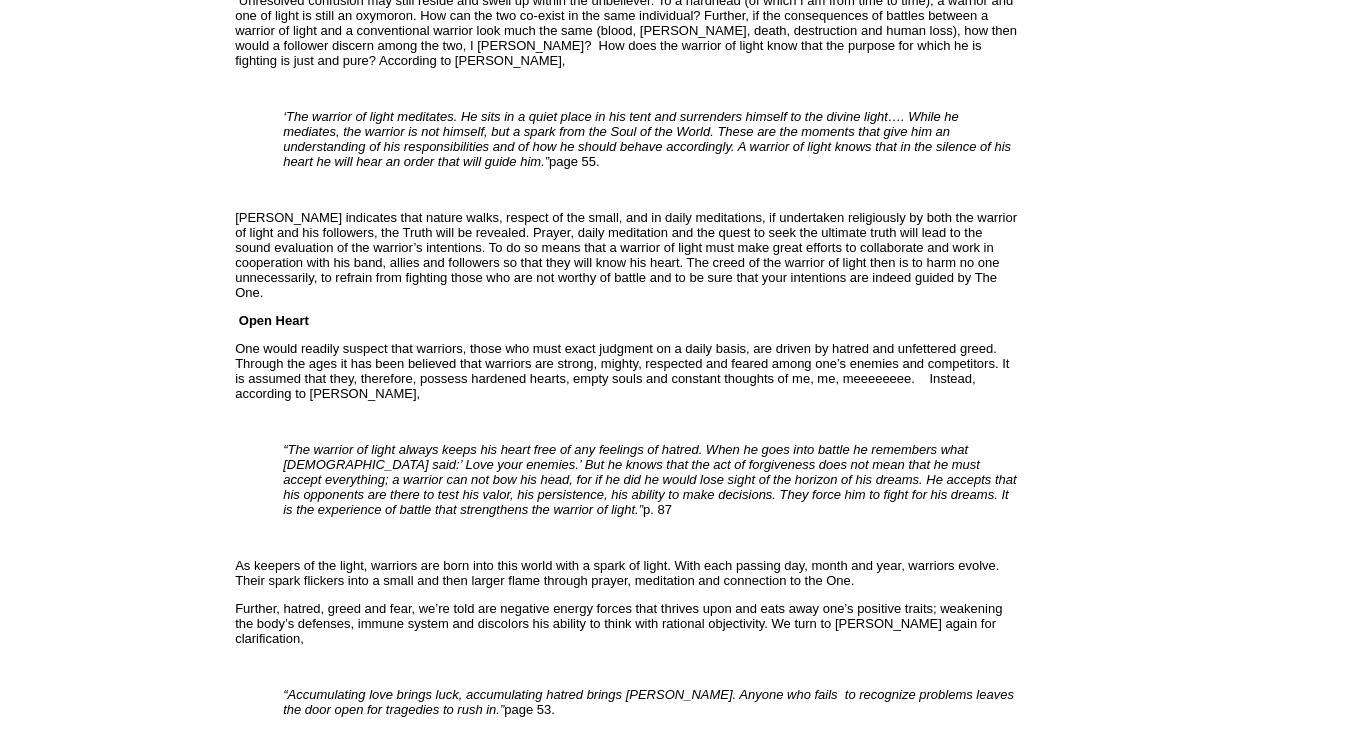 scroll, scrollTop: 2240, scrollLeft: 0, axis: vertical 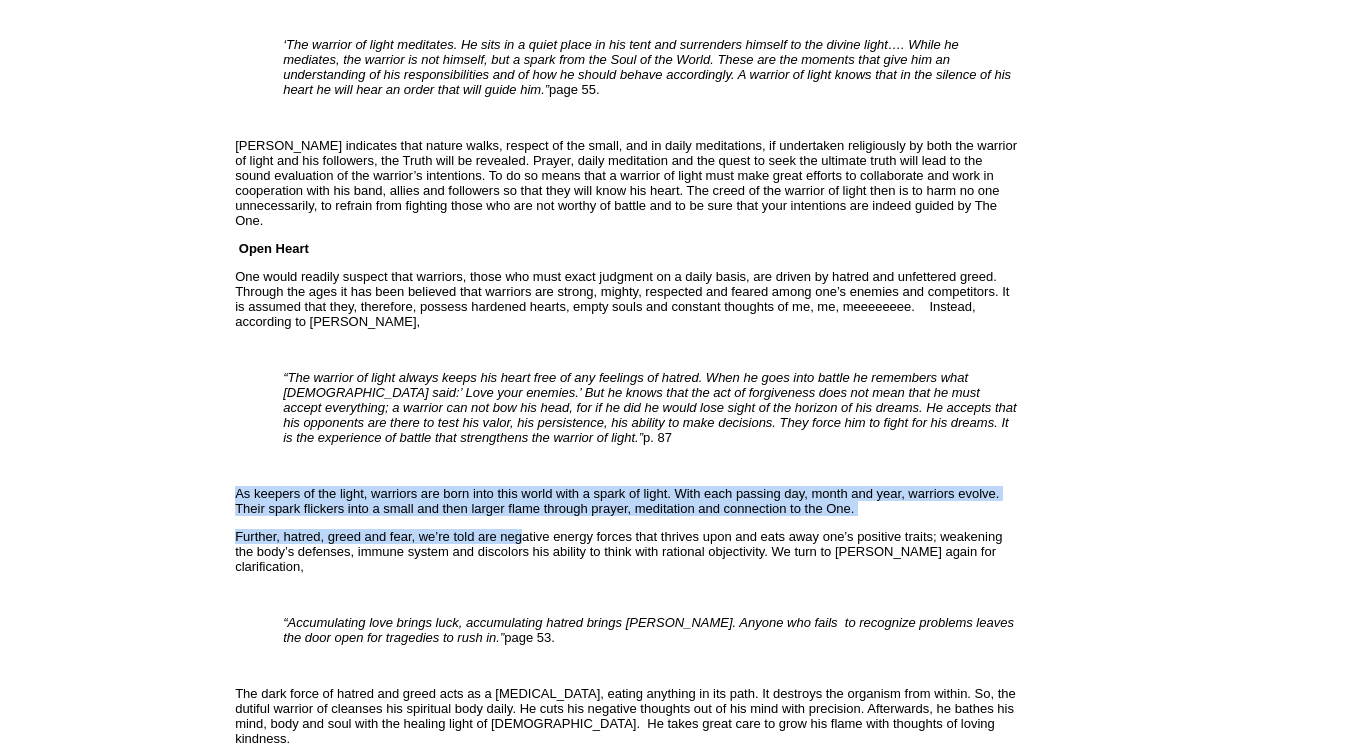 drag, startPoint x: 573, startPoint y: 417, endPoint x: 520, endPoint y: 504, distance: 101.87247 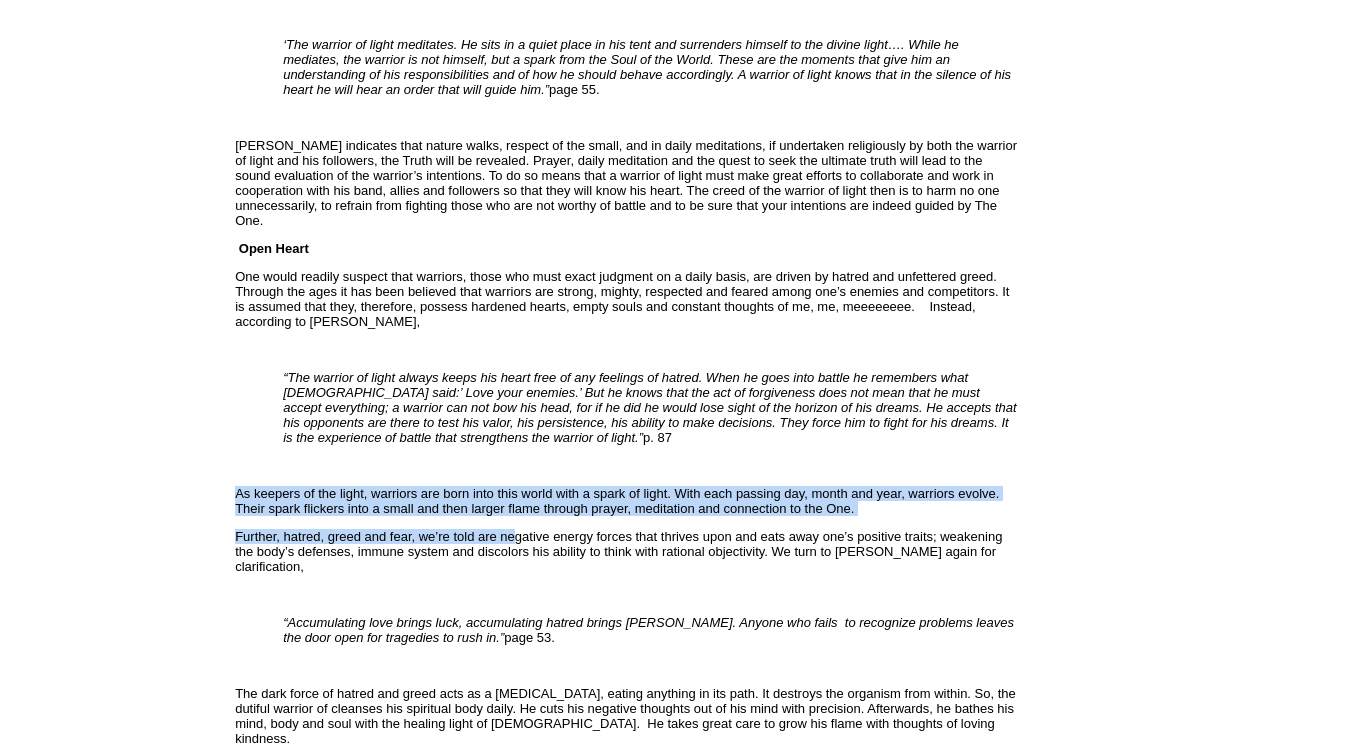 click on "Further, hatred, greed and fear, we’re told are negative energy forces that thrives upon and eats away one’s positive traits; weakening the body’s defenses, immune system and discolors his ability to think with rational objectivity. We turn to [PERSON_NAME] again for clarification," at bounding box center (626, 551) 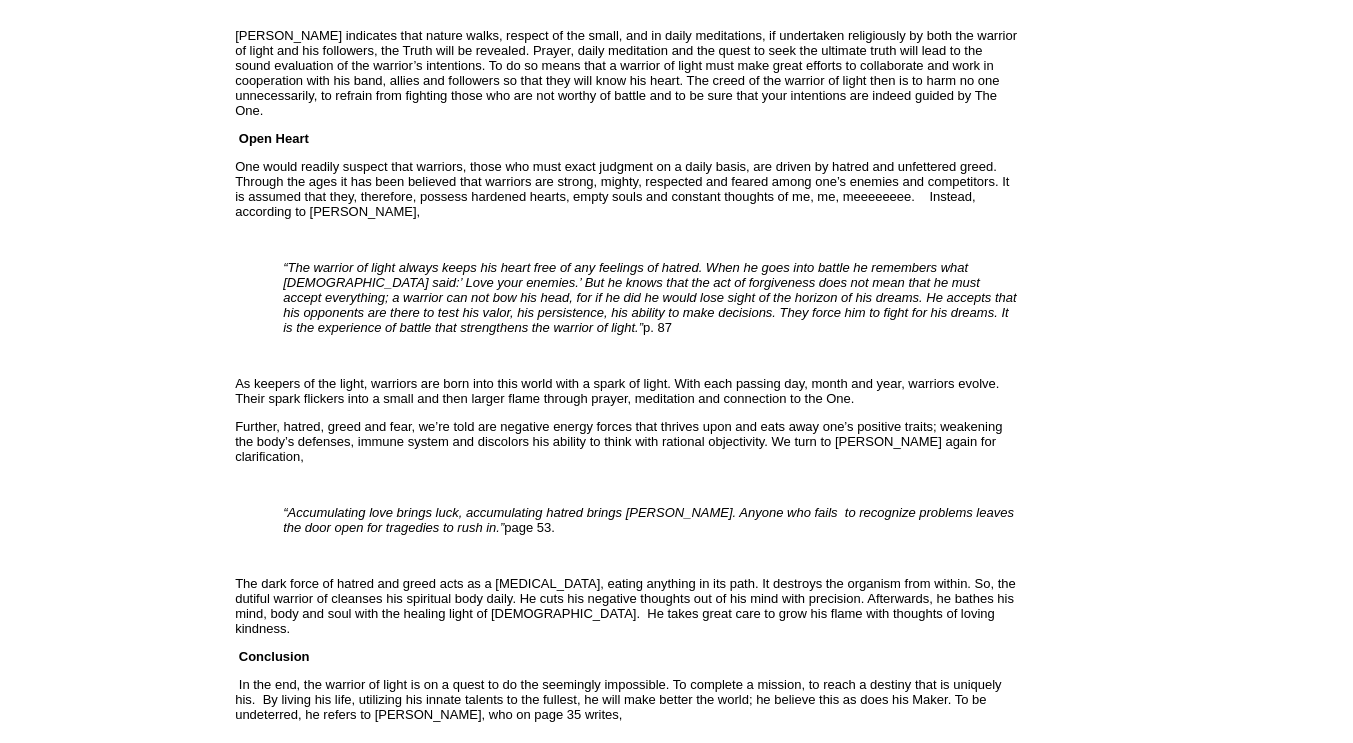 scroll, scrollTop: 2351, scrollLeft: 0, axis: vertical 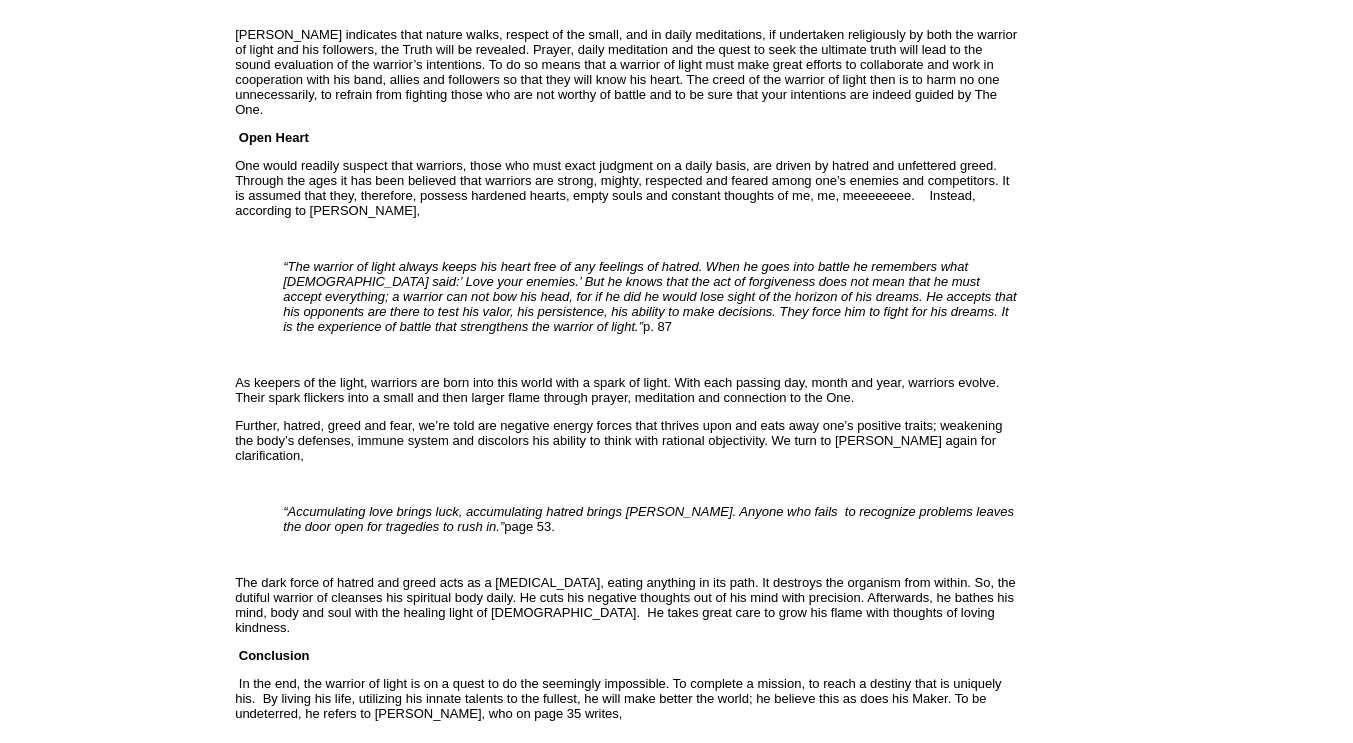 drag, startPoint x: 520, startPoint y: 504, endPoint x: 573, endPoint y: 508, distance: 53.15073 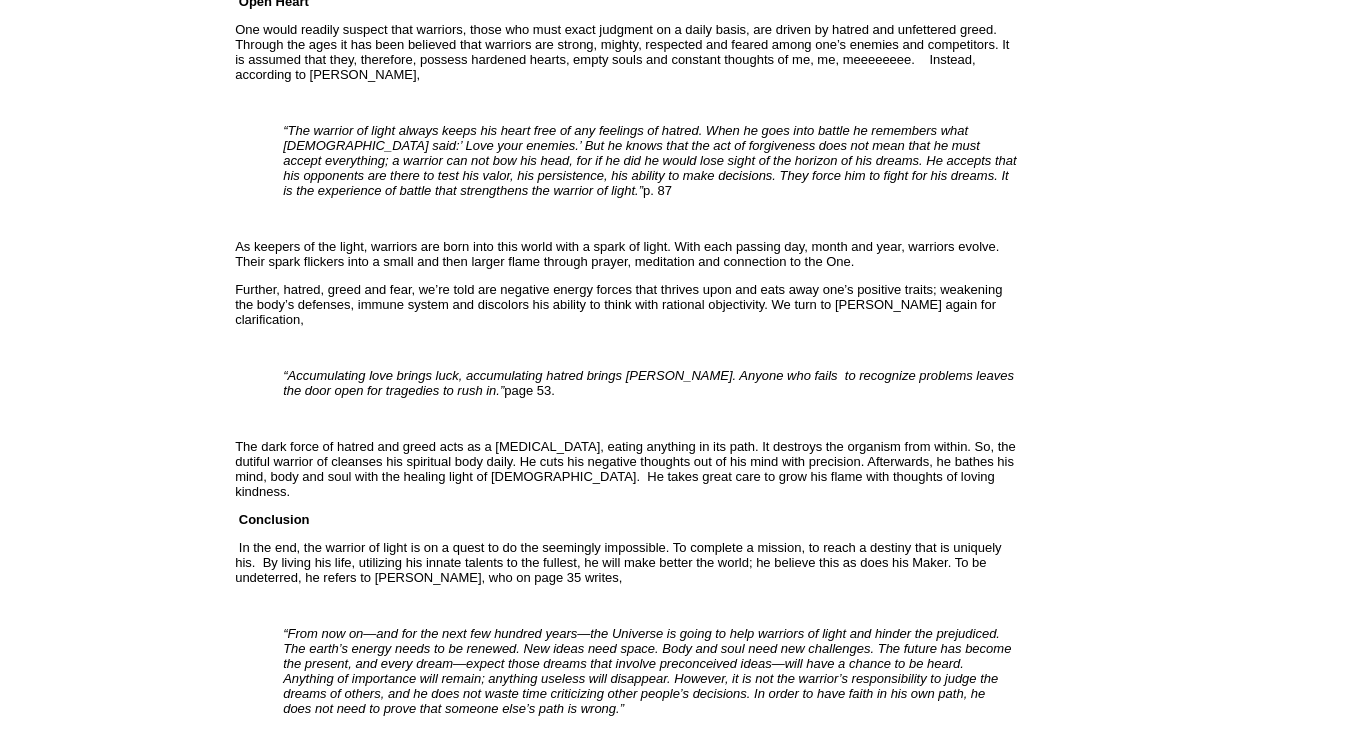 scroll, scrollTop: 2500, scrollLeft: 0, axis: vertical 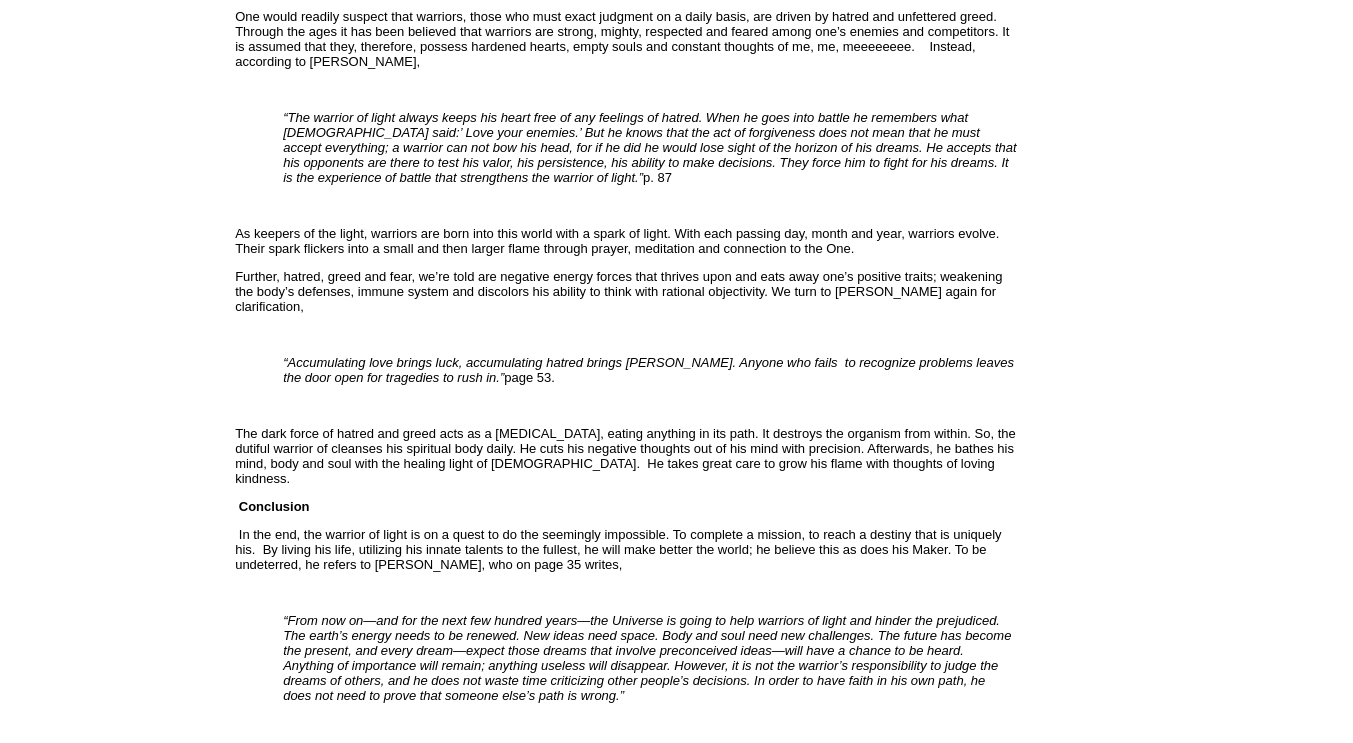drag, startPoint x: 595, startPoint y: 527, endPoint x: 613, endPoint y: 524, distance: 18.248287 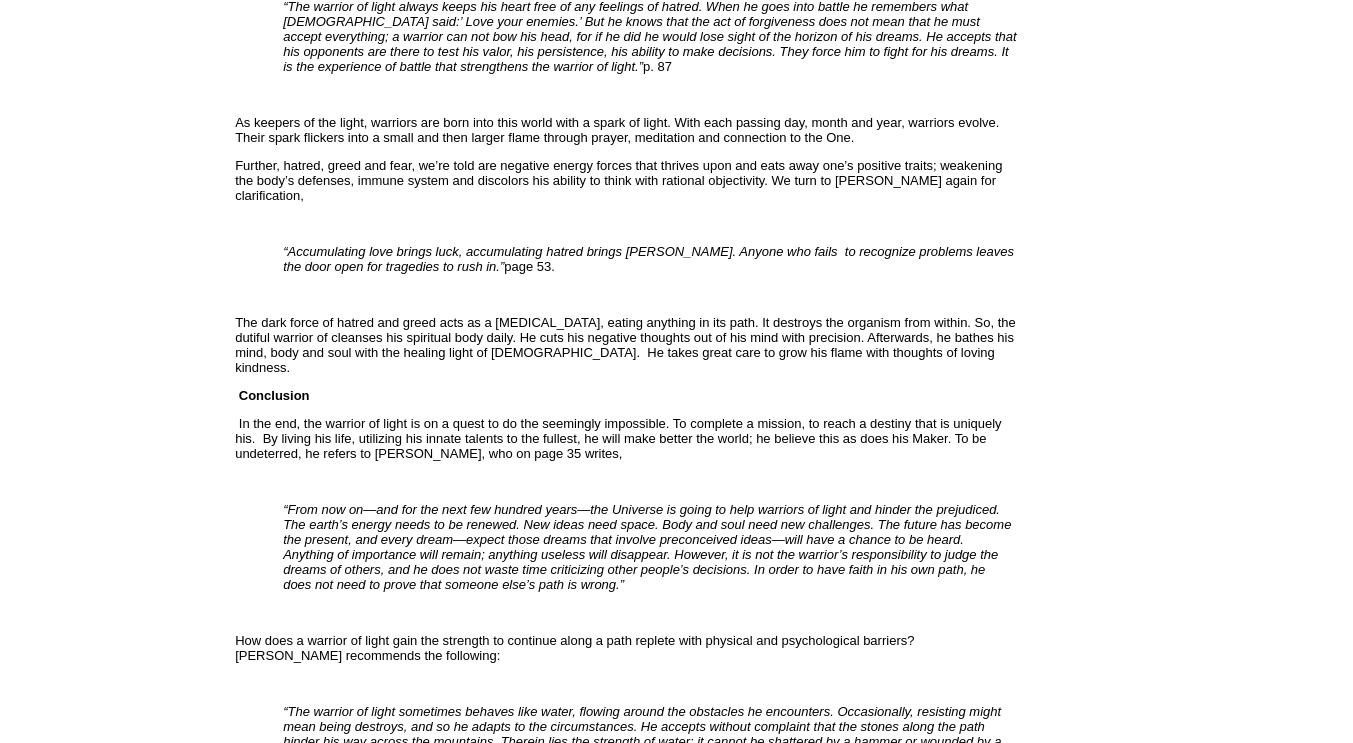 scroll, scrollTop: 2612, scrollLeft: 0, axis: vertical 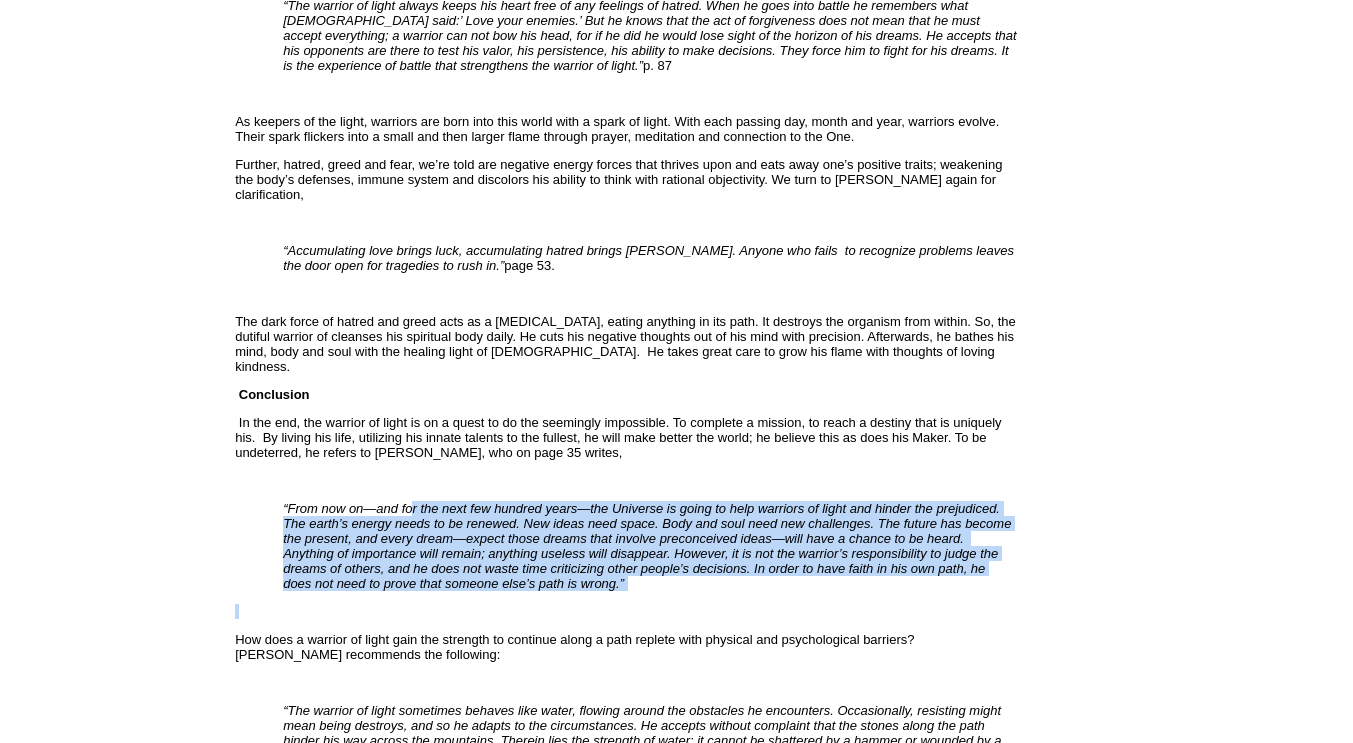 drag, startPoint x: 657, startPoint y: 549, endPoint x: 403, endPoint y: 447, distance: 273.71518 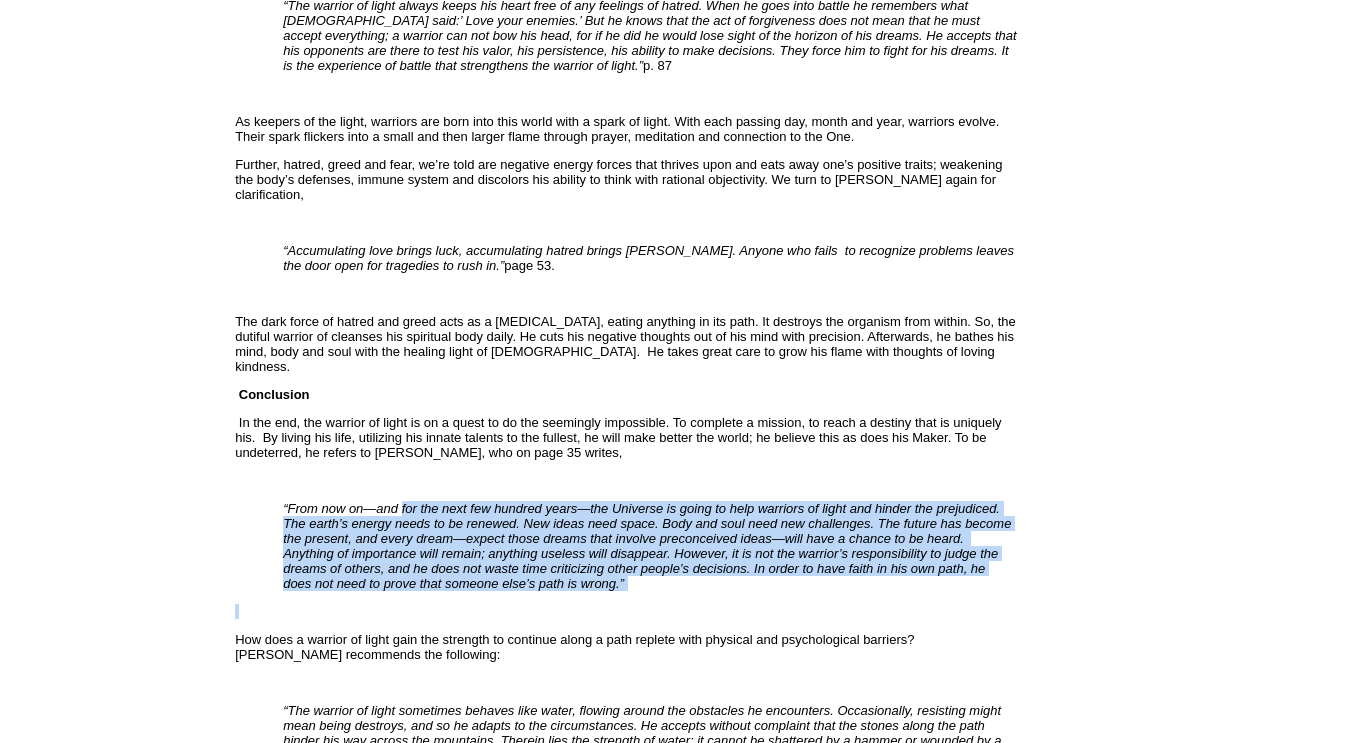 click on "“From now on—and for the next few hundred years—the Universe is going to help warriors of light and hinder the prejudiced. The earth’s energy needs to be renewed. New ideas need space. Body and soul need new challenges. The future has become the present, and every dream—expect those dreams that involve preconceived ideas—will have a chance to be heard.    Anything of importance will remain; anything useless will disappear. However, it is not the warrior’s responsibility to judge the dreams of others, and he does not waste time criticizing other people’s decisions. In order to have faith in his own path, he does not need to prove that someone else’s path is wrong.”" at bounding box center [647, 546] 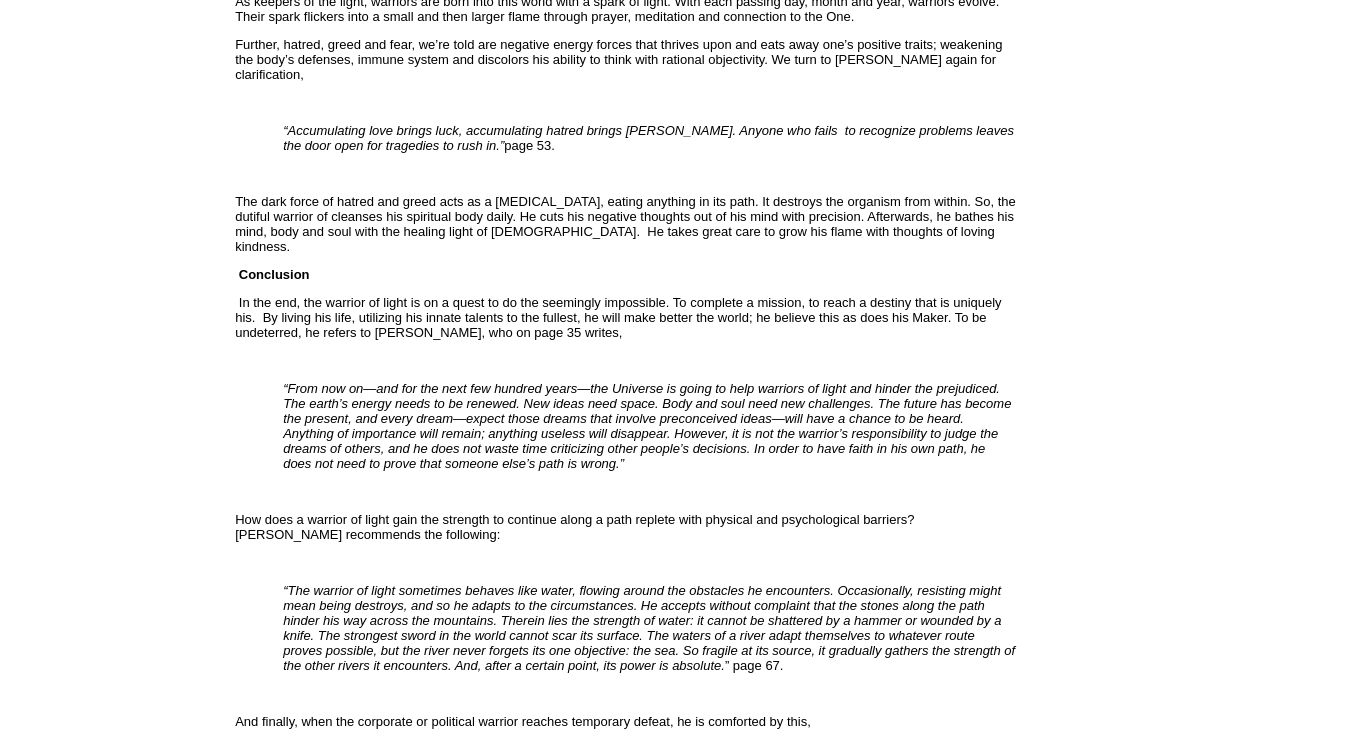 scroll, scrollTop: 2734, scrollLeft: 0, axis: vertical 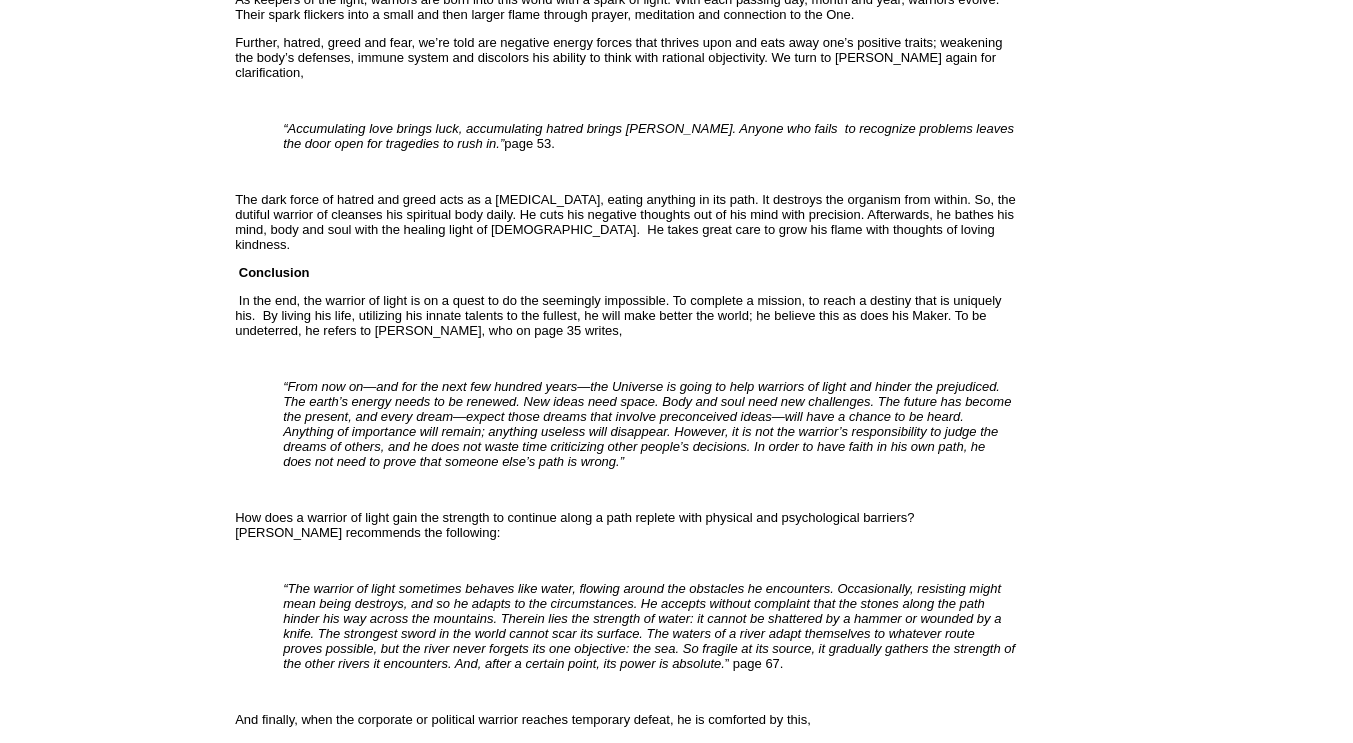 drag, startPoint x: 828, startPoint y: 629, endPoint x: 822, endPoint y: 614, distance: 16.155495 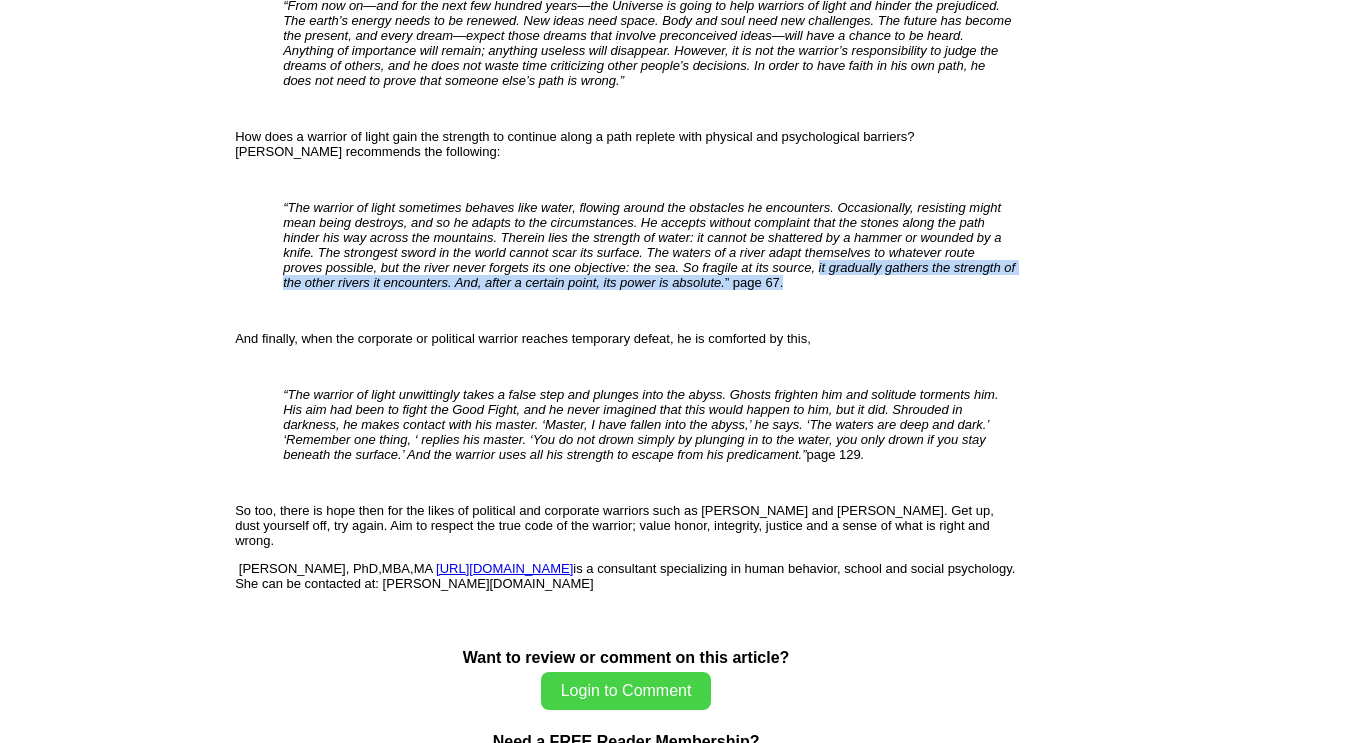 scroll, scrollTop: 3116, scrollLeft: 0, axis: vertical 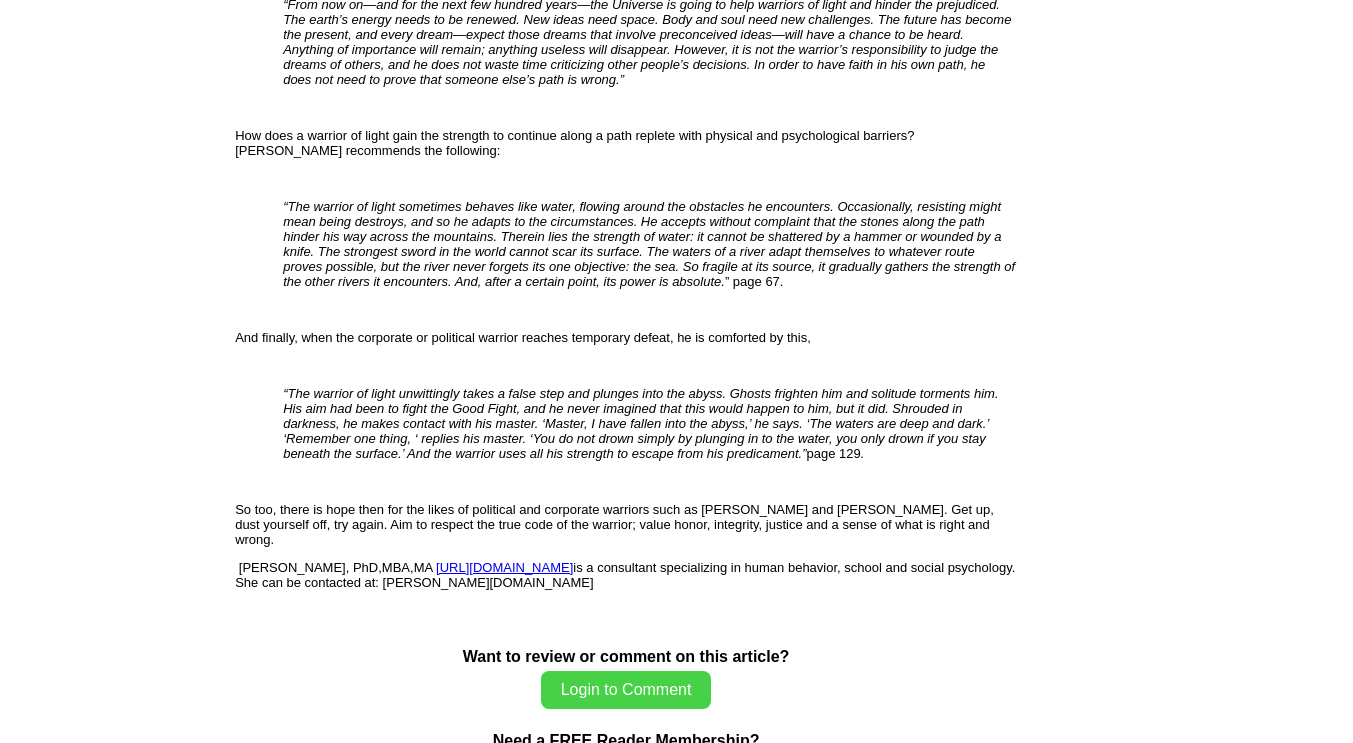 click at bounding box center (650, 481) 